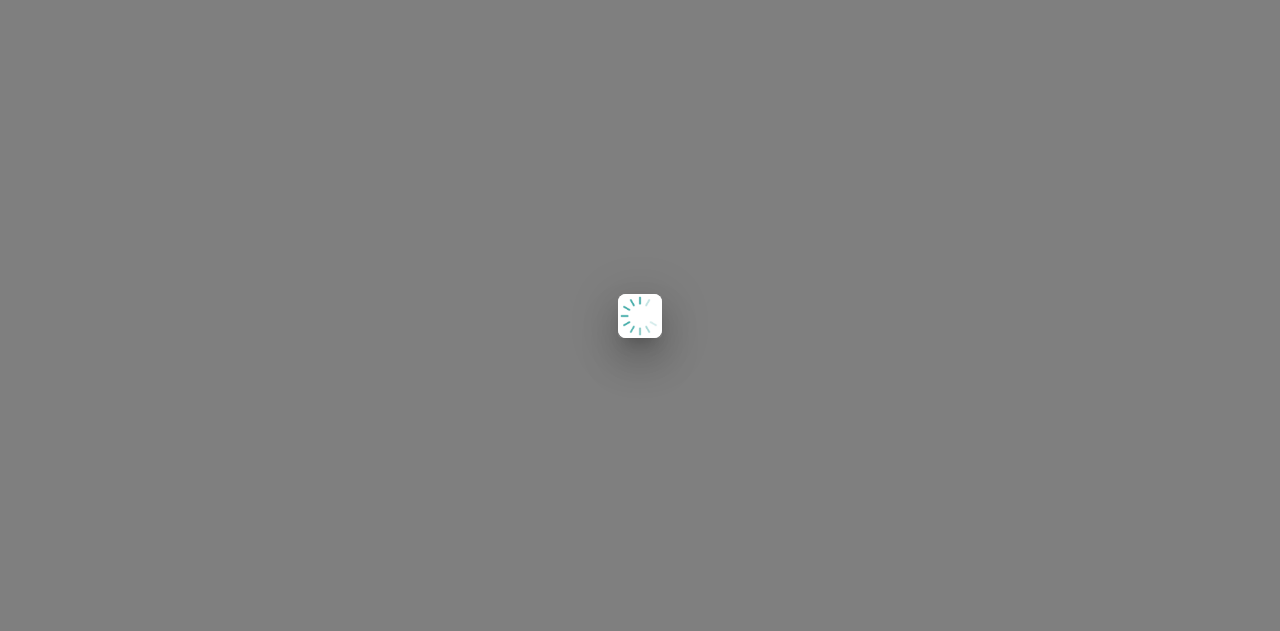 scroll, scrollTop: 0, scrollLeft: 0, axis: both 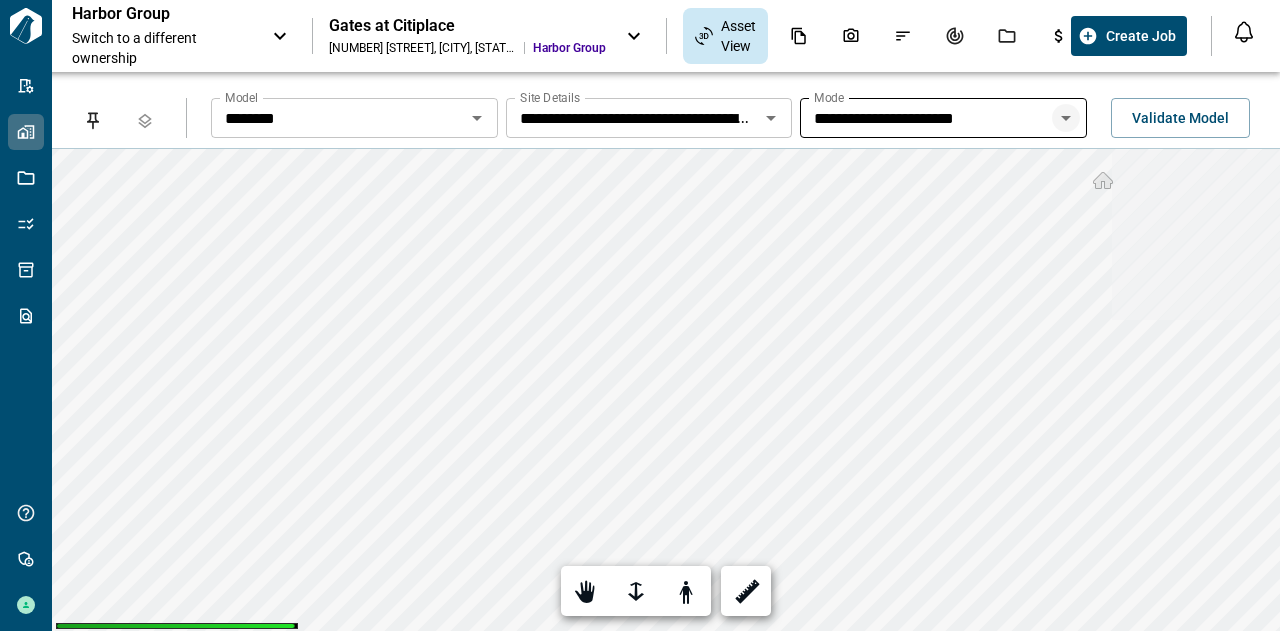 click at bounding box center [477, 118] 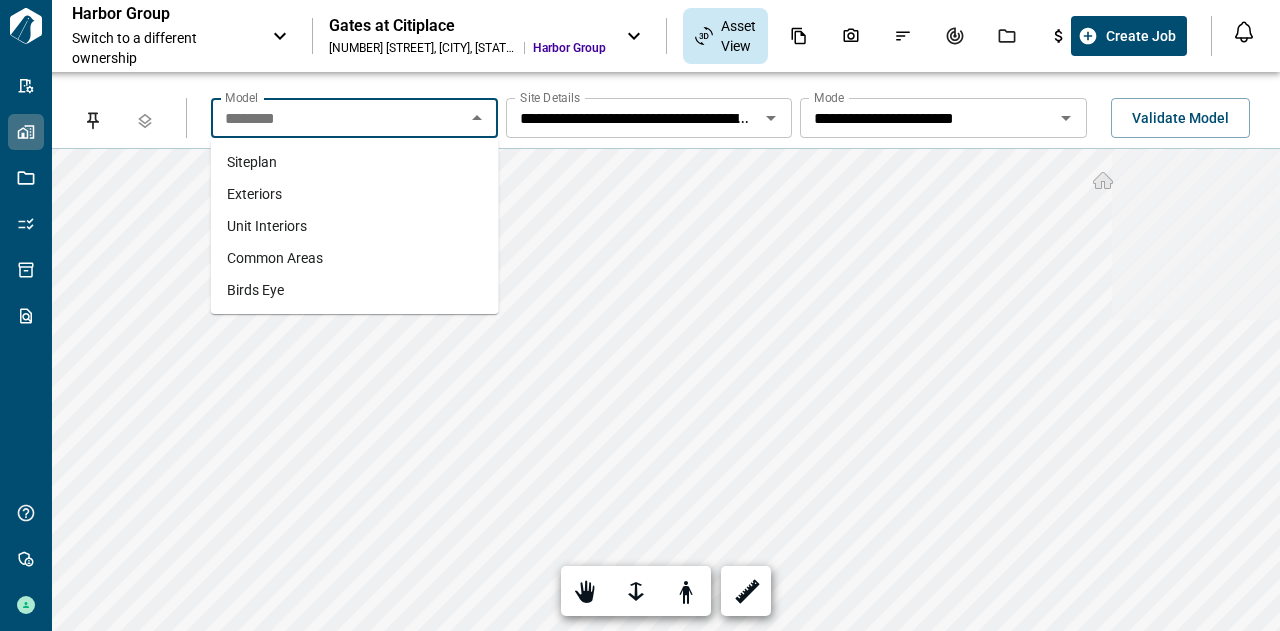 click on "********" at bounding box center (338, 118) 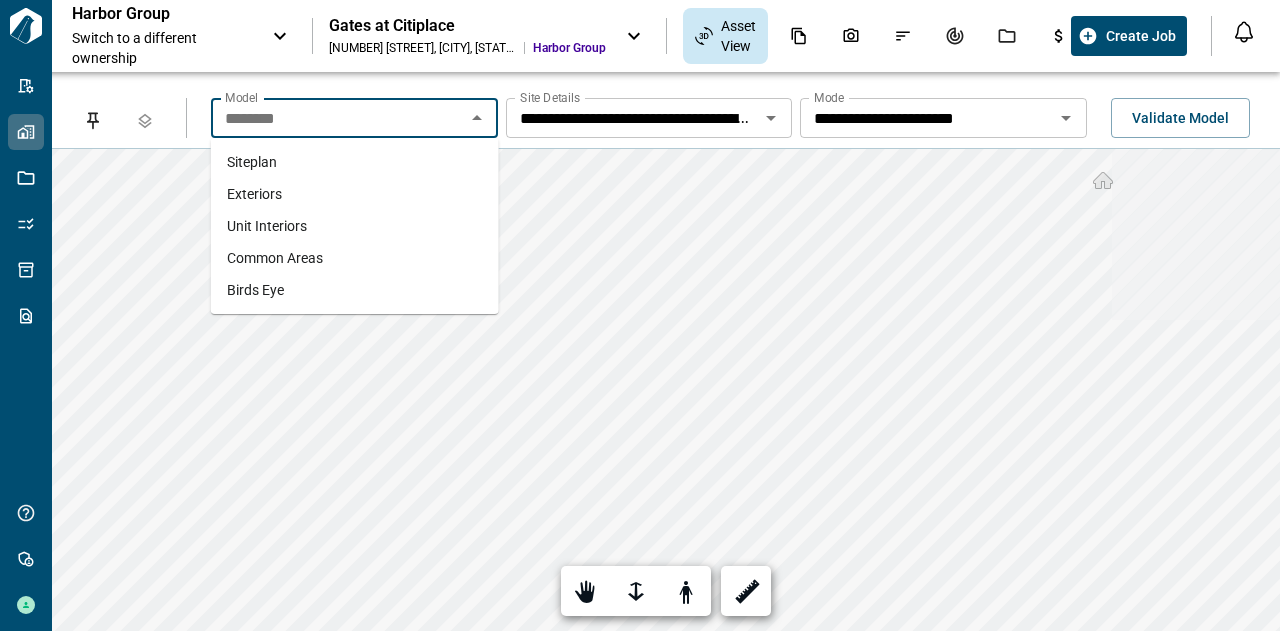click on "Exteriors" at bounding box center [254, 194] 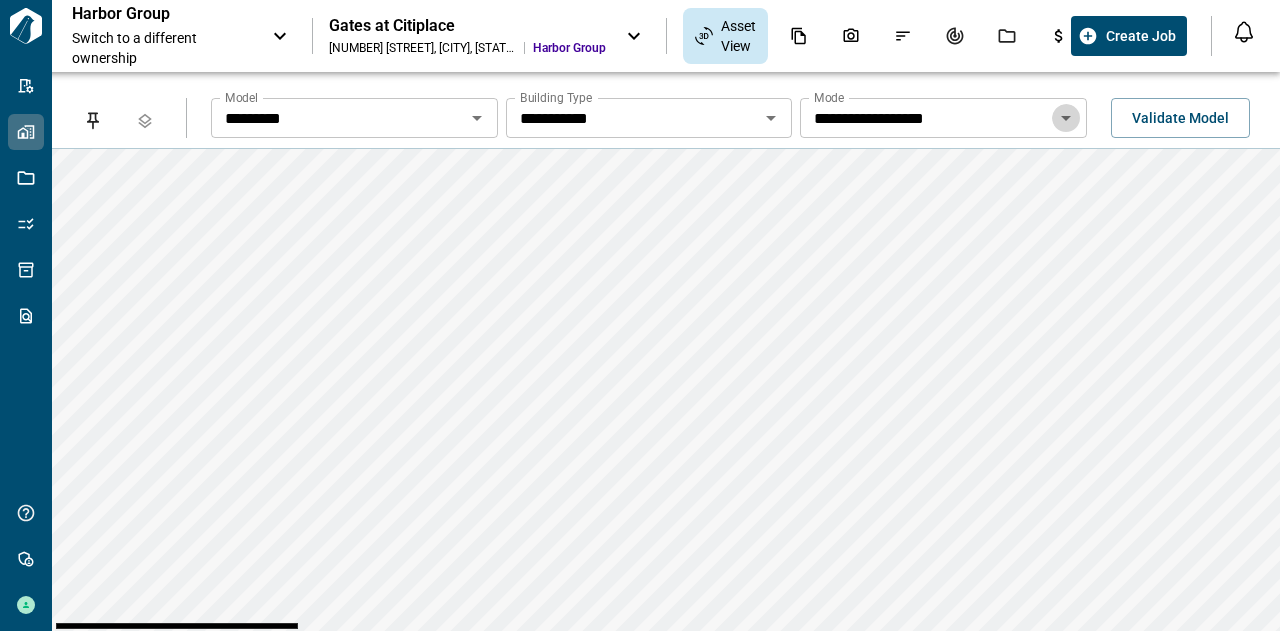 click at bounding box center (477, 118) 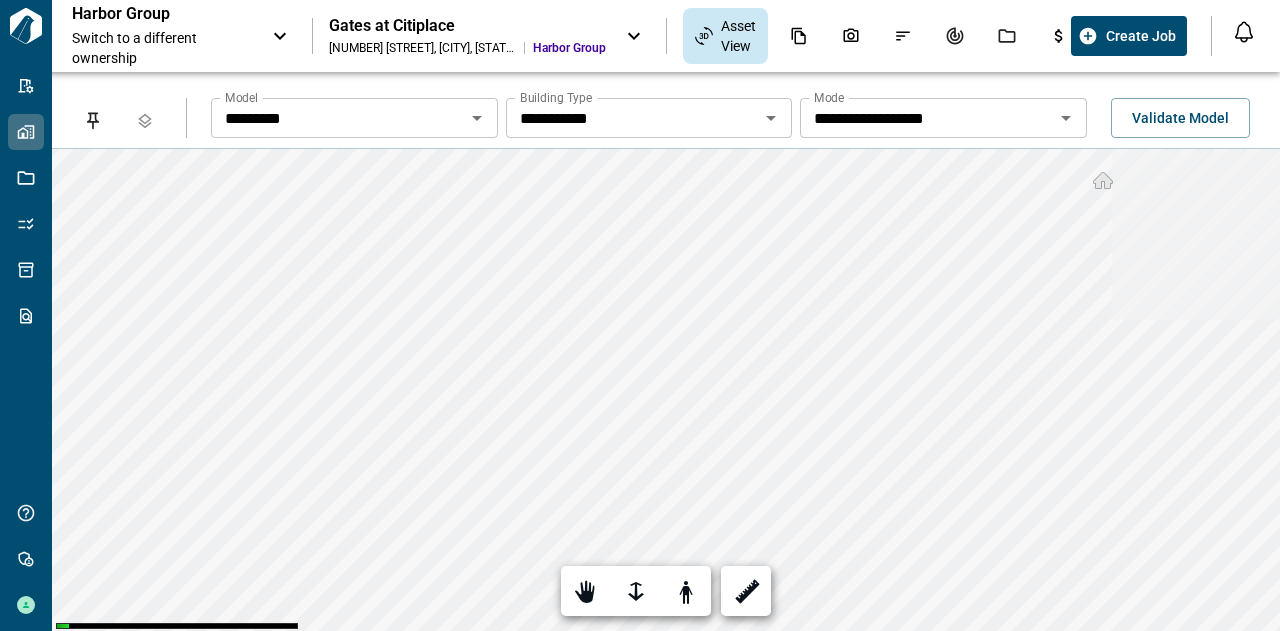 click at bounding box center (477, 118) 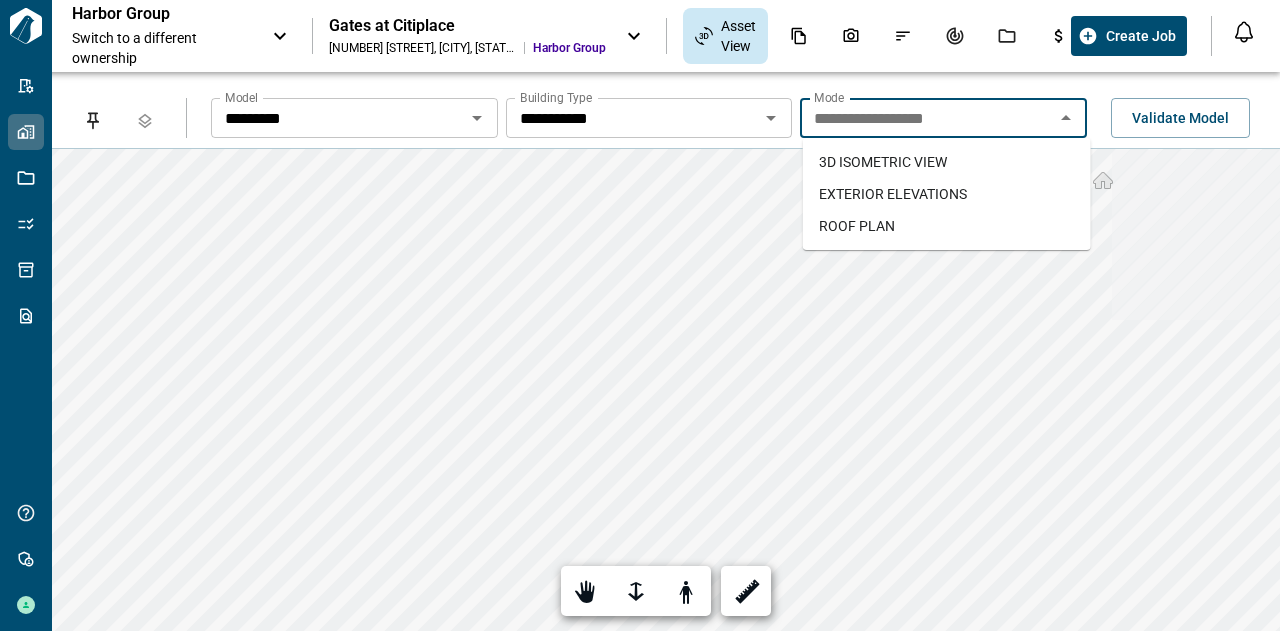 click at bounding box center (477, 118) 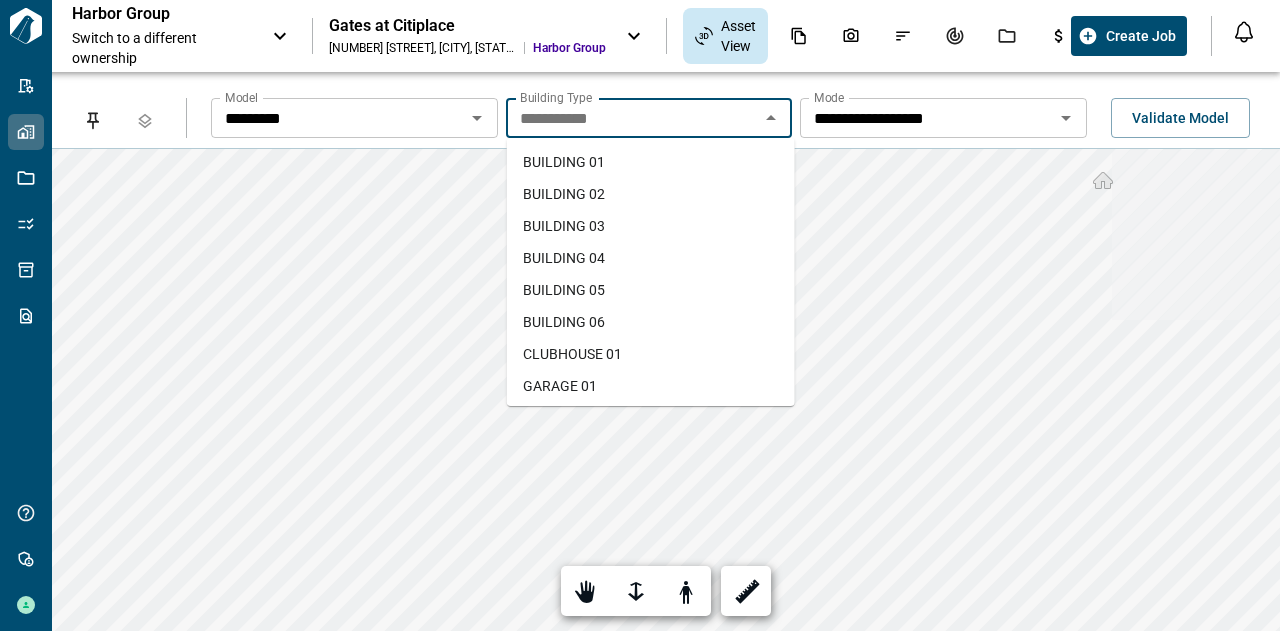 click on "**********" at bounding box center [633, 118] 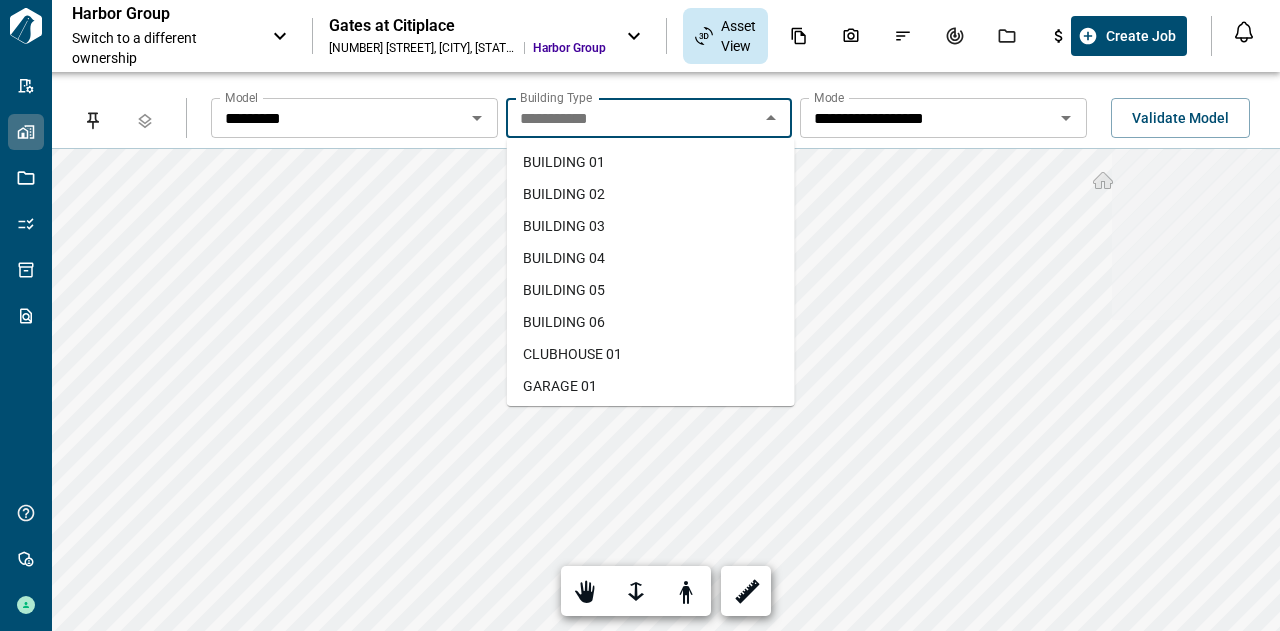 click on "CLUBHOUSE 01" at bounding box center (572, 354) 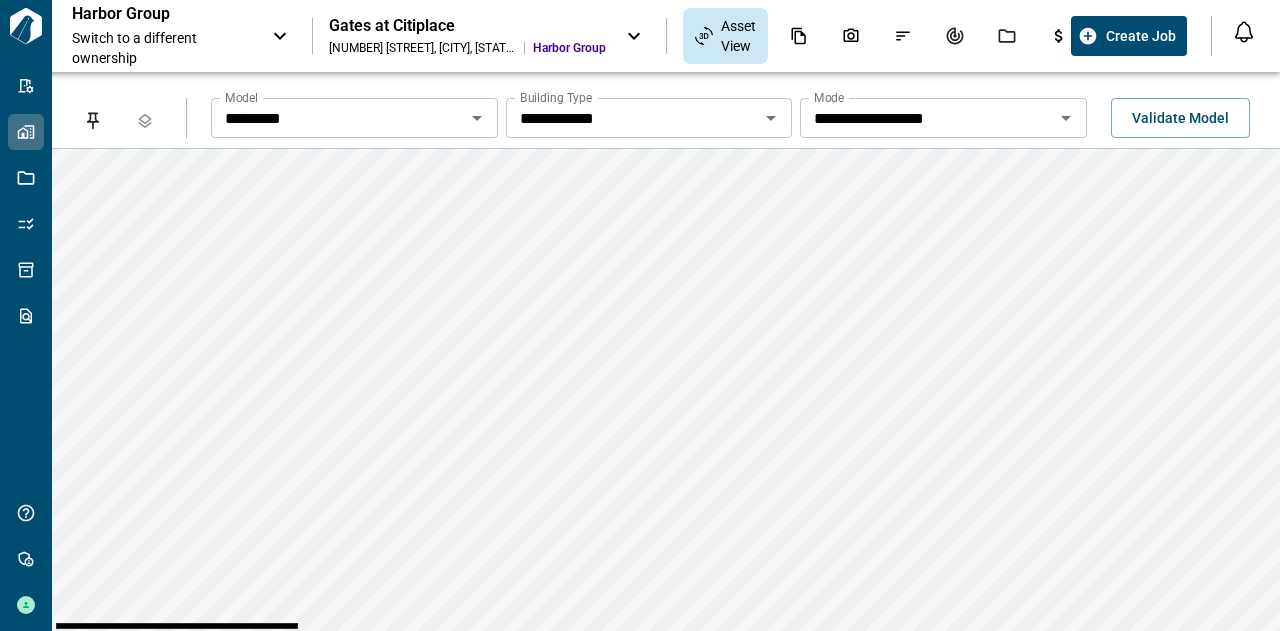 click at bounding box center [477, 118] 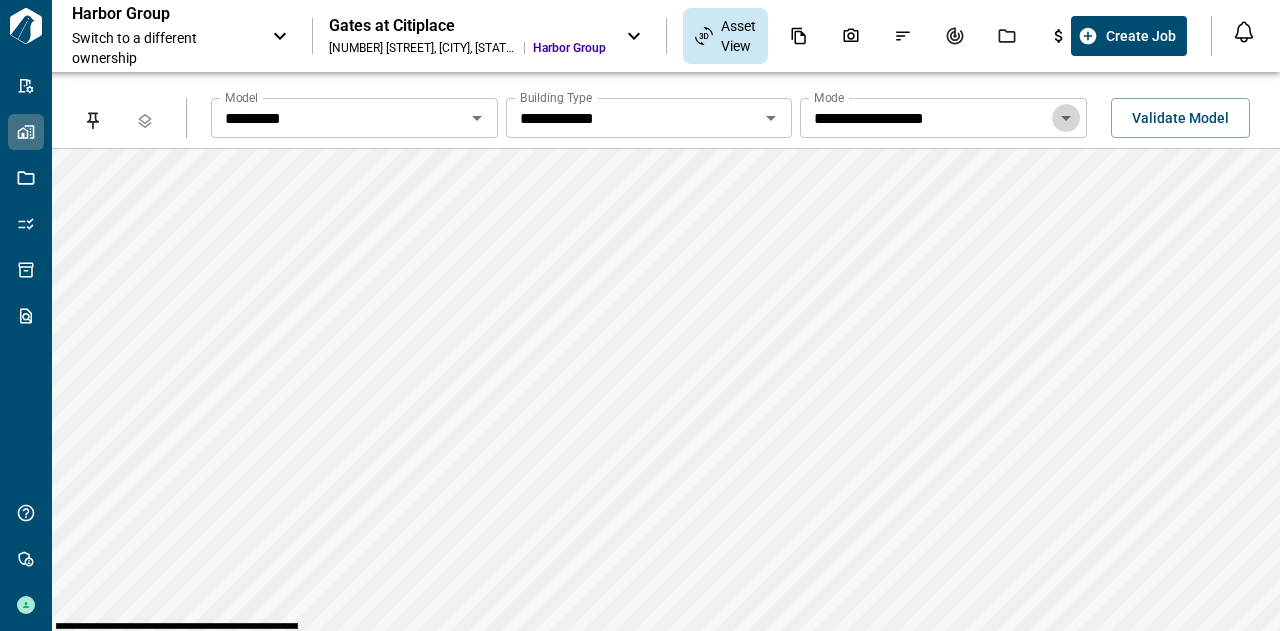 click at bounding box center [477, 118] 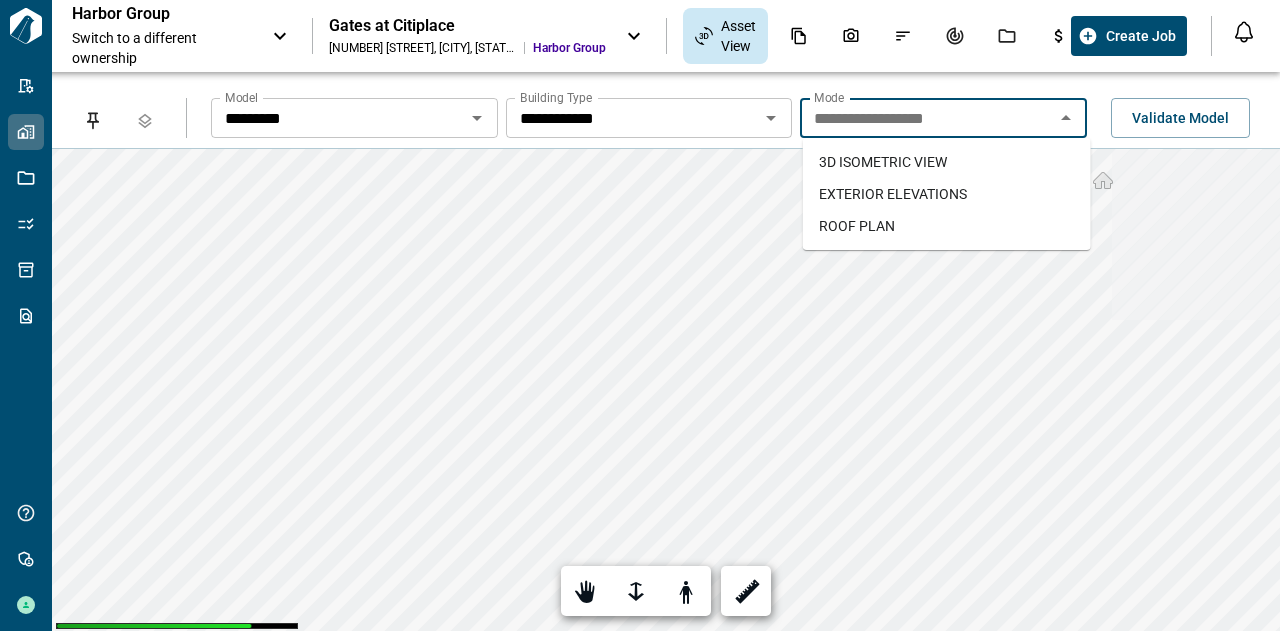 click on "ROOF PLAN" at bounding box center (857, 226) 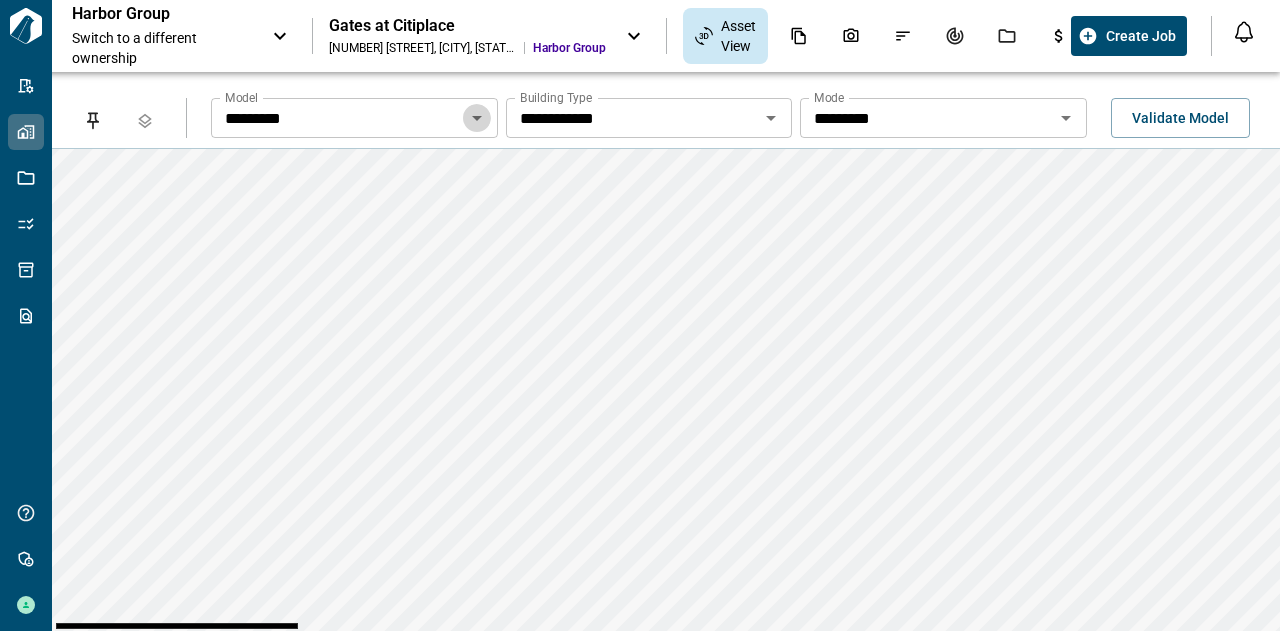click at bounding box center (477, 118) 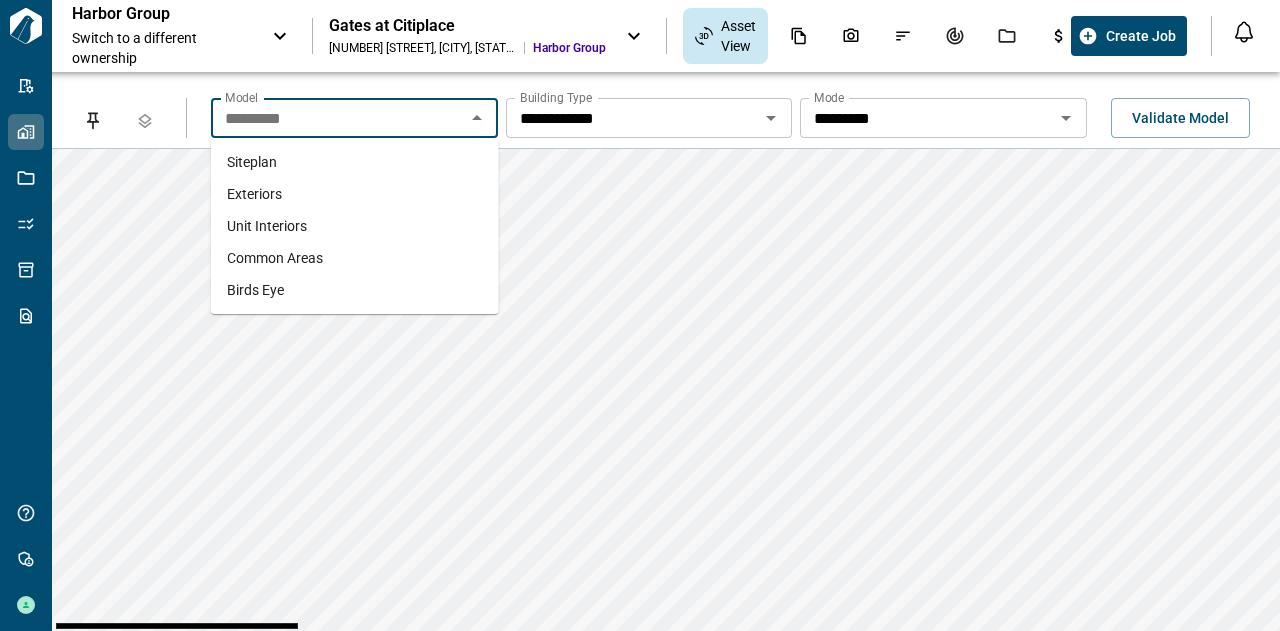 click on "Siteplan" at bounding box center [252, 162] 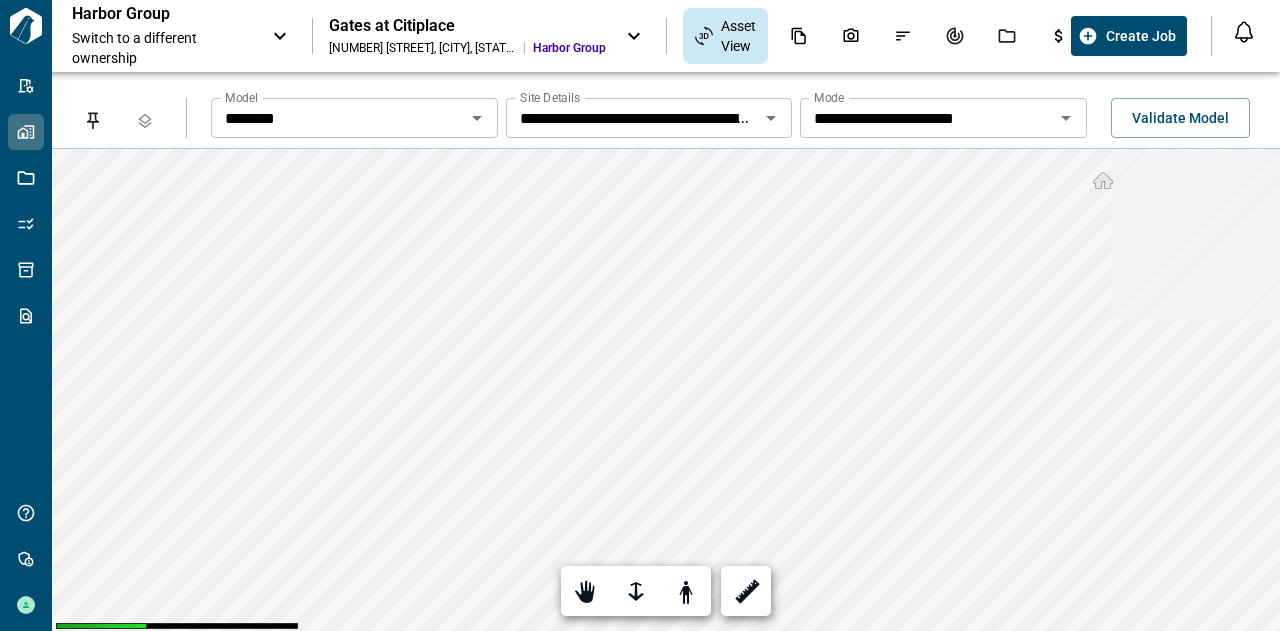 click at bounding box center (477, 118) 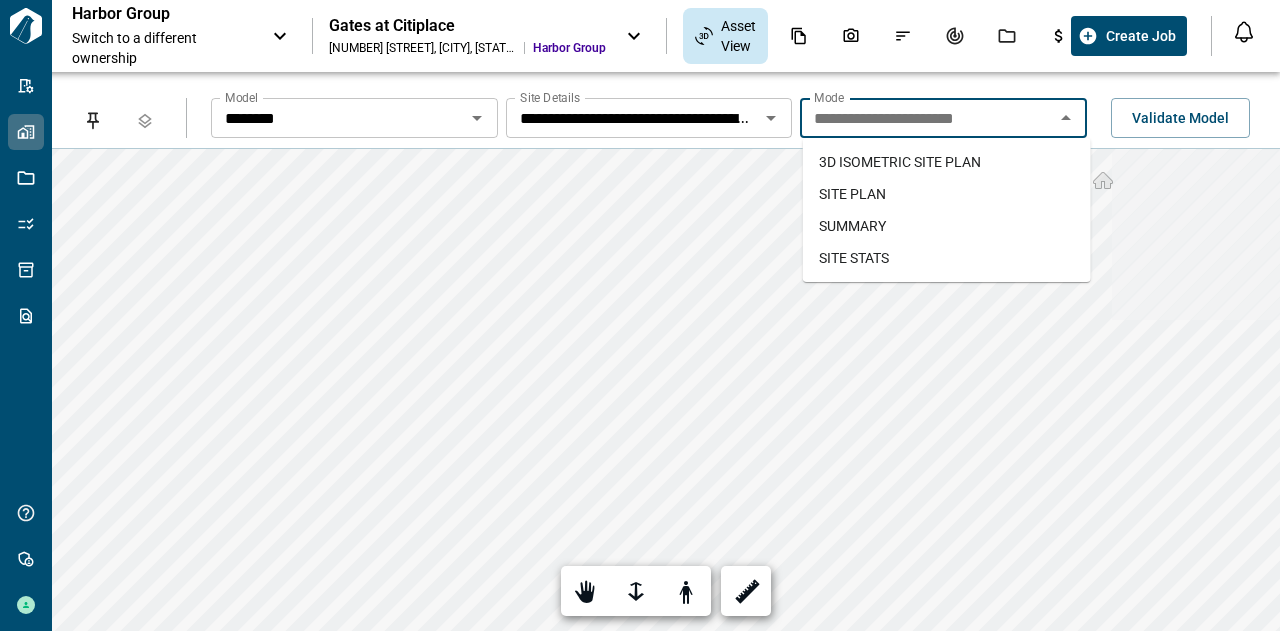 click on "SITE STATS" at bounding box center [854, 258] 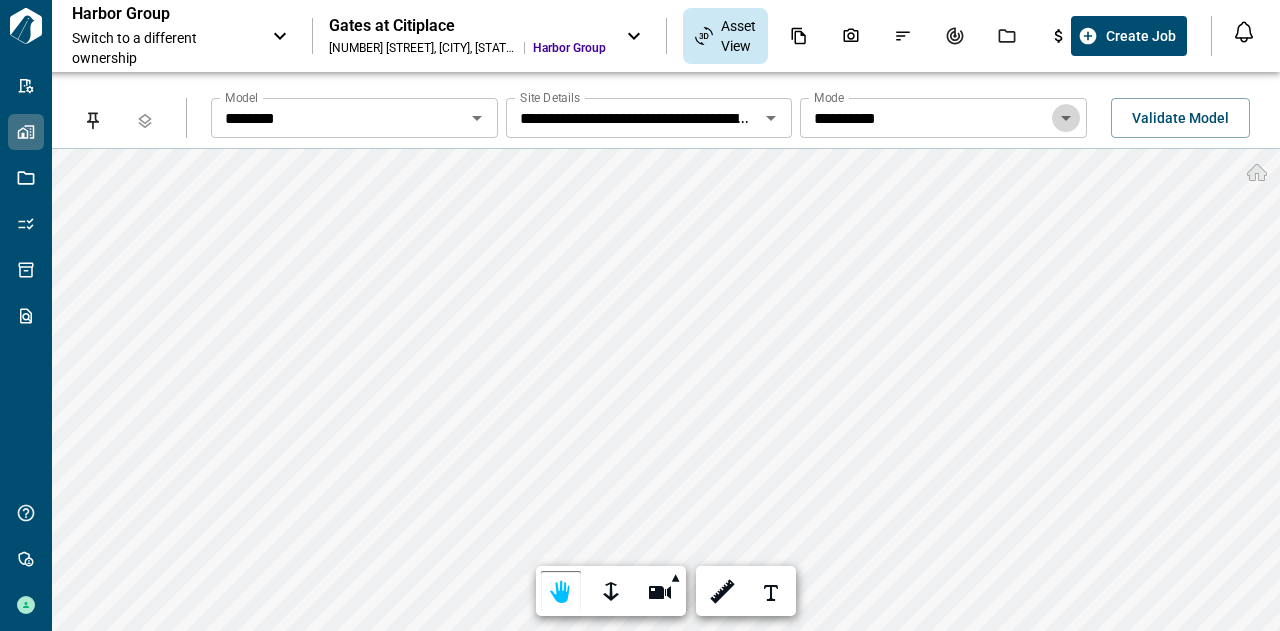 click at bounding box center (477, 118) 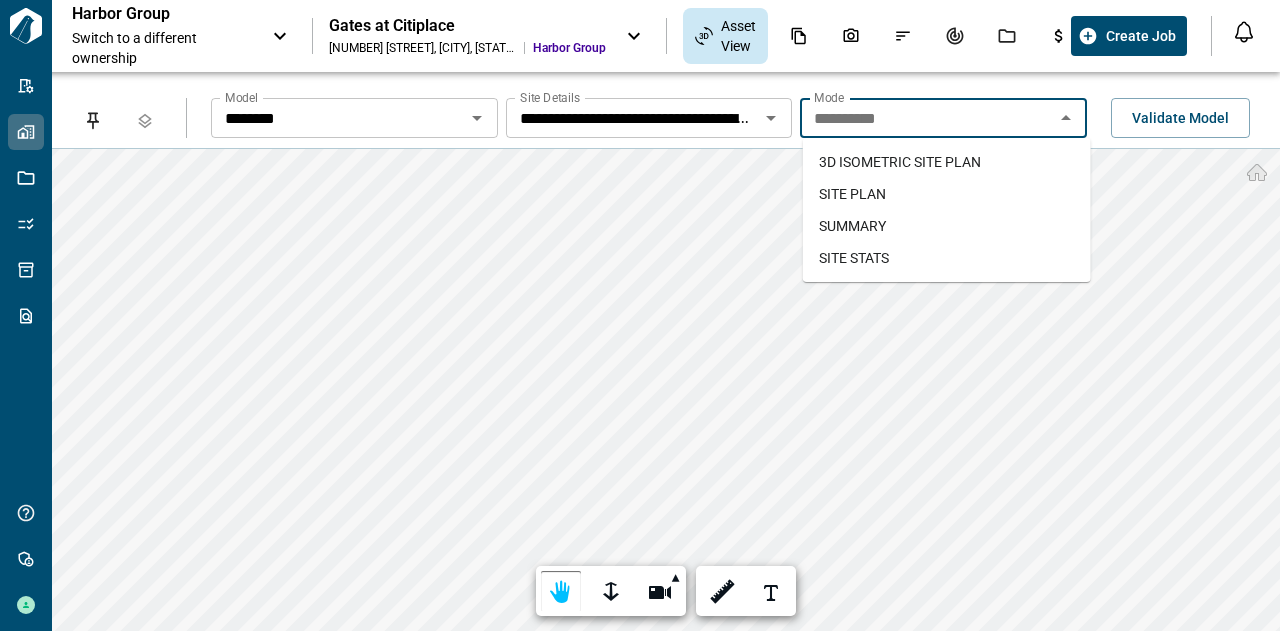 click on "SUMMARY" at bounding box center (947, 226) 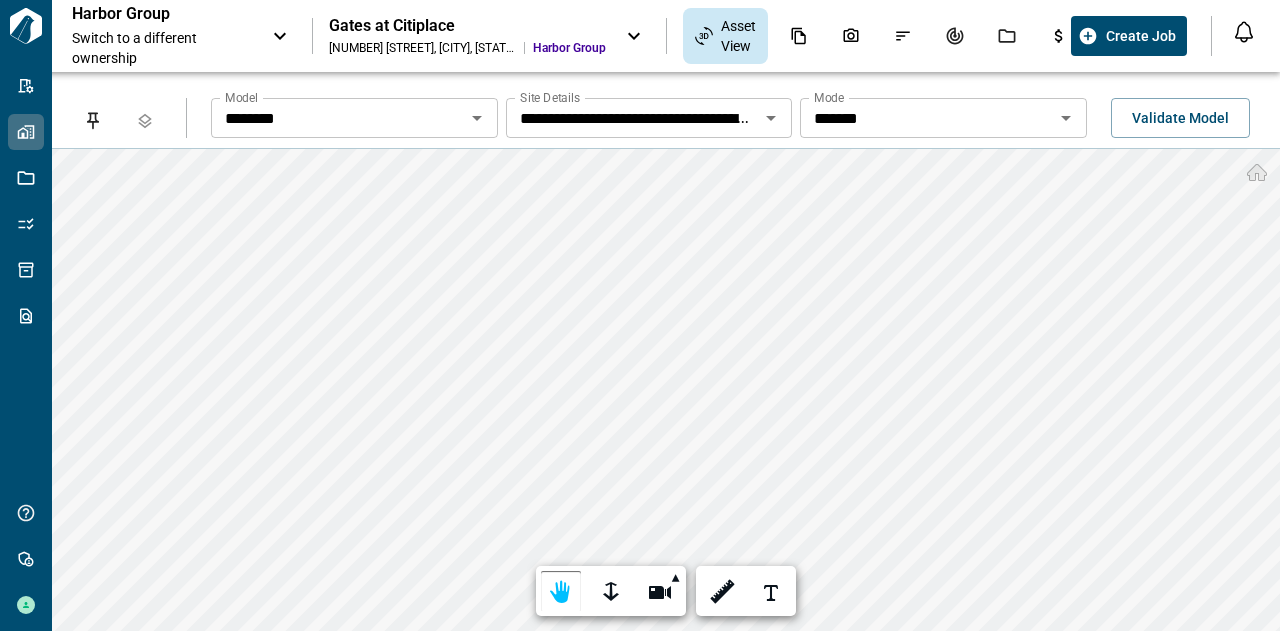 click on "******* Mode" at bounding box center [354, 118] 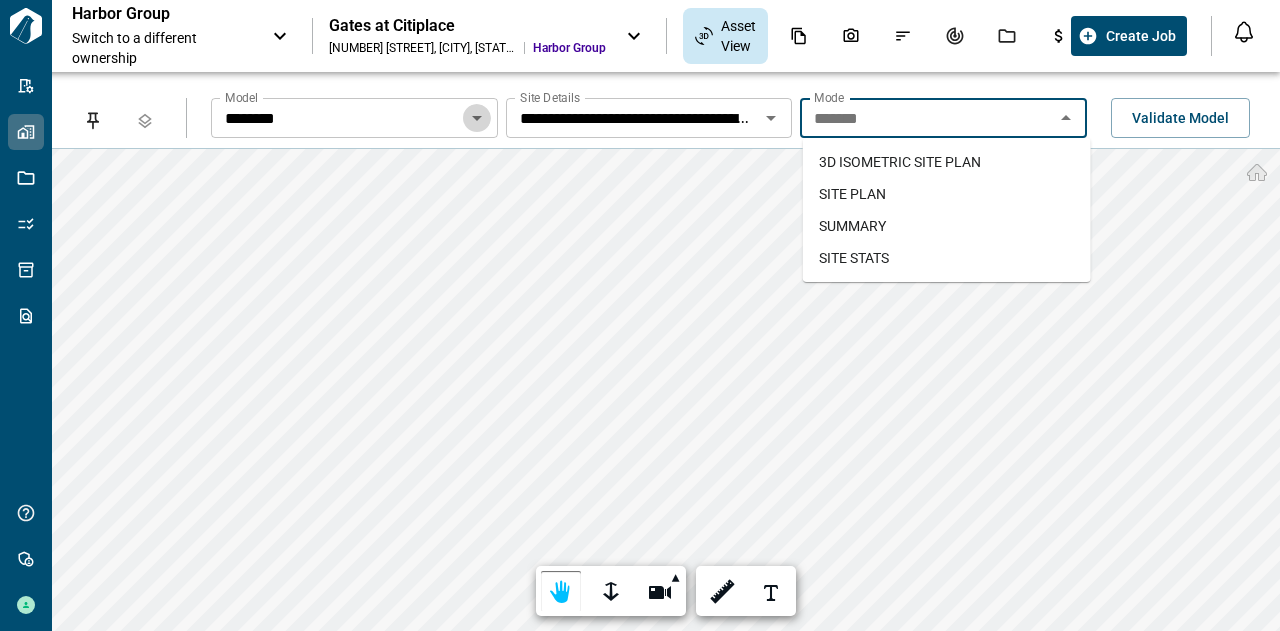 click at bounding box center [477, 118] 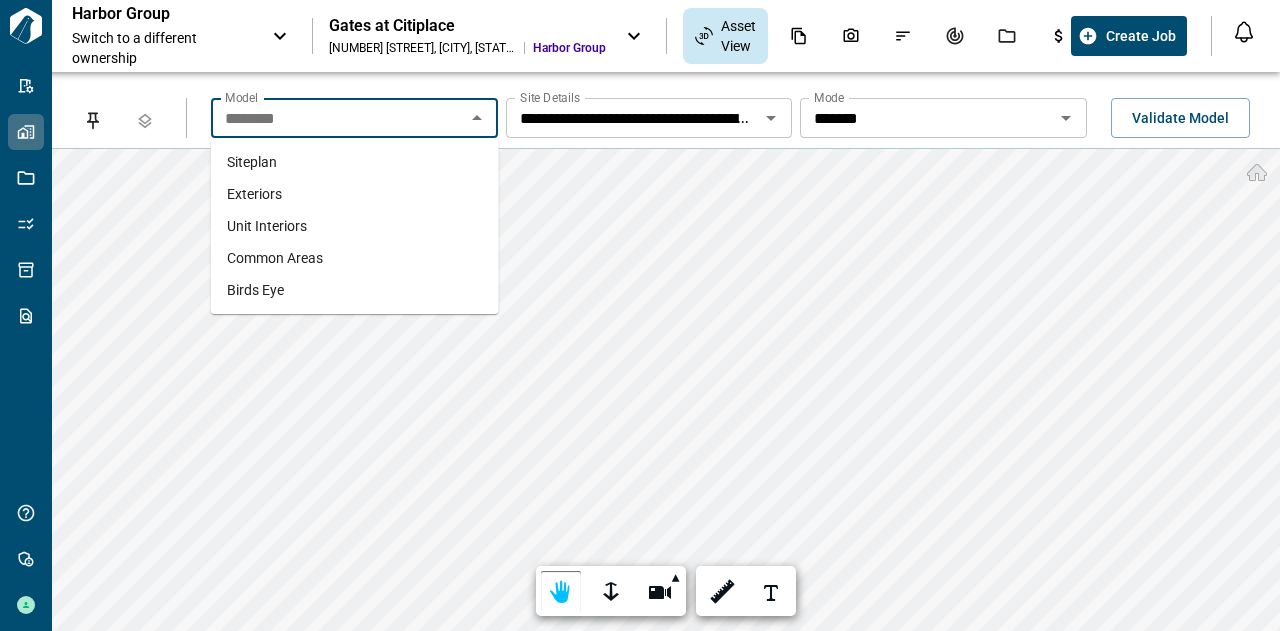 click on "Exteriors" at bounding box center (355, 194) 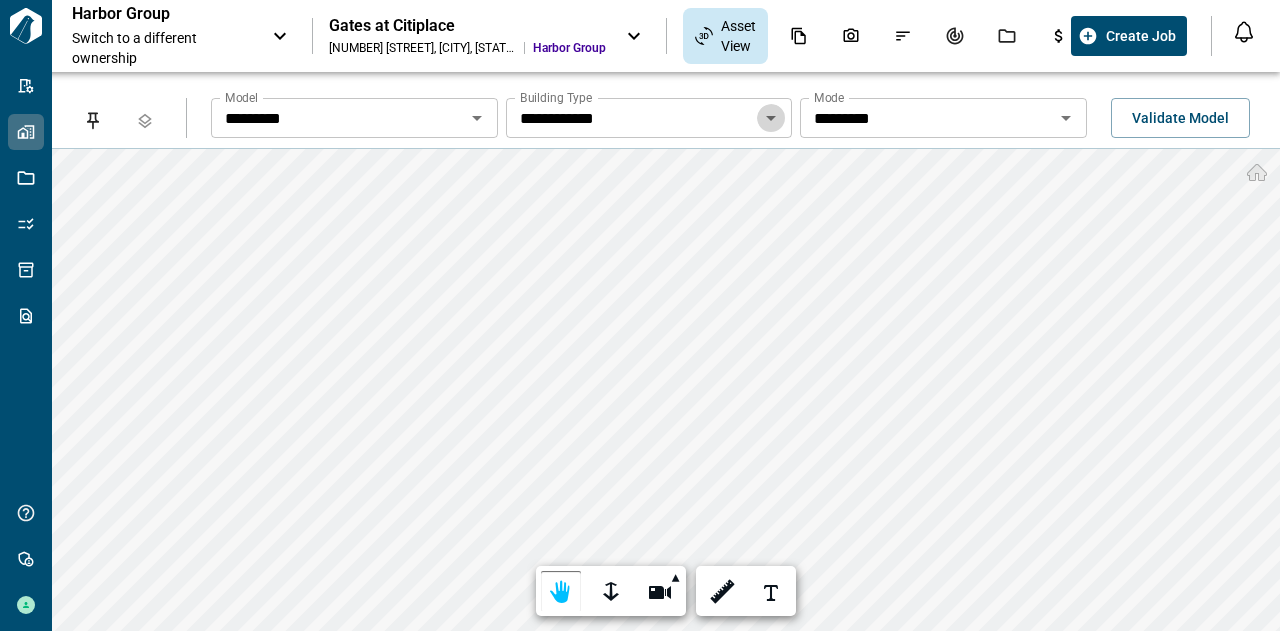click at bounding box center (477, 118) 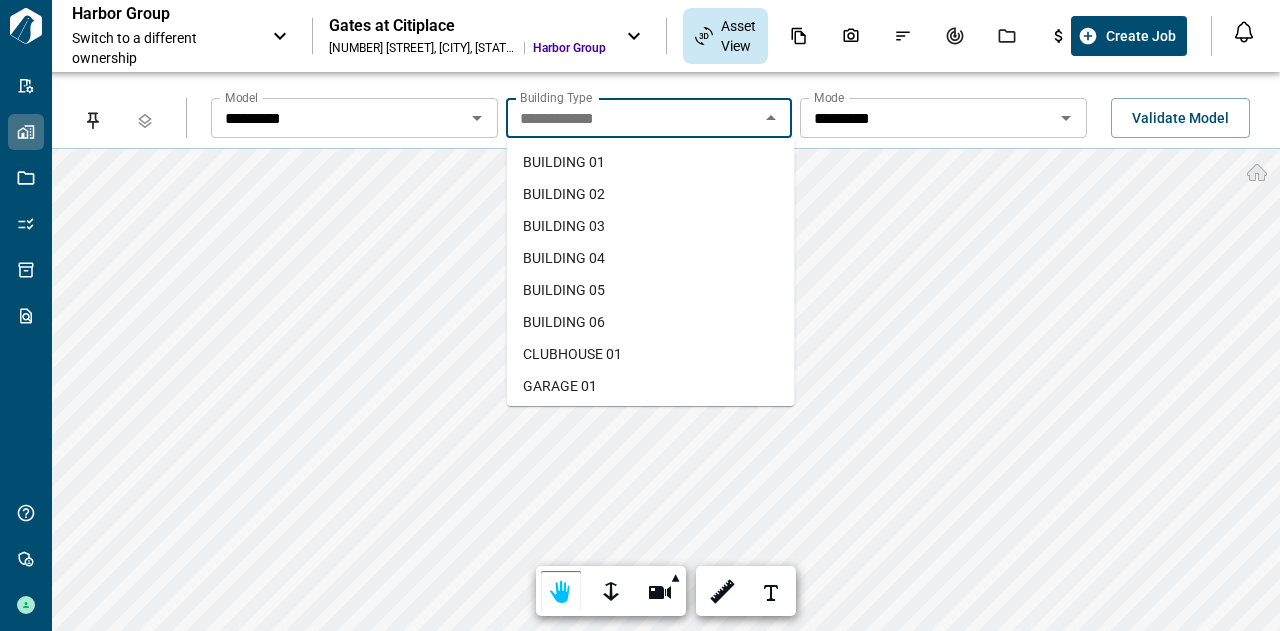 click on "BUILDING 01" at bounding box center (651, 162) 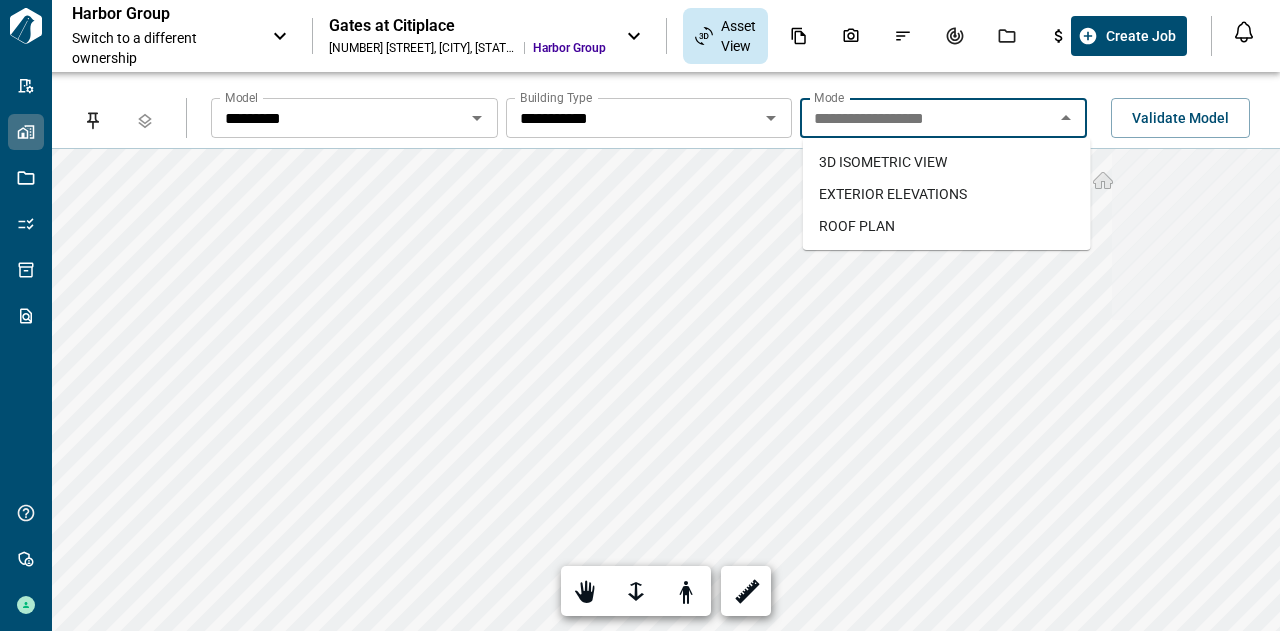 click on "********* Model" at bounding box center [354, 118] 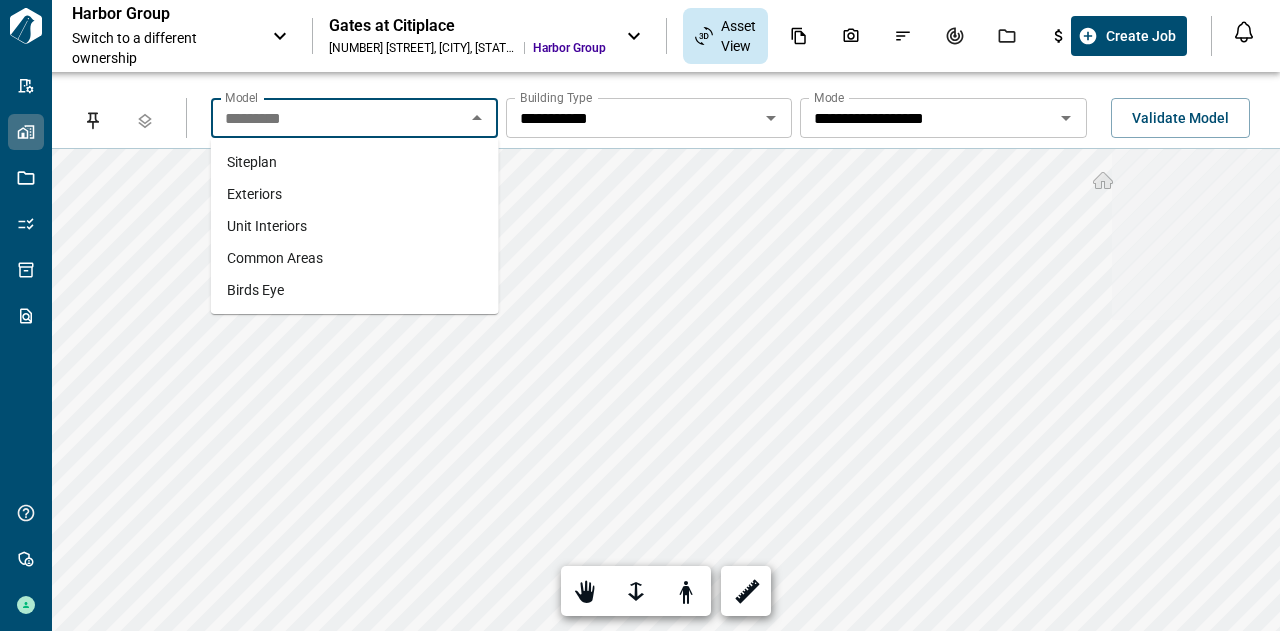 click on "Siteplan" at bounding box center [355, 162] 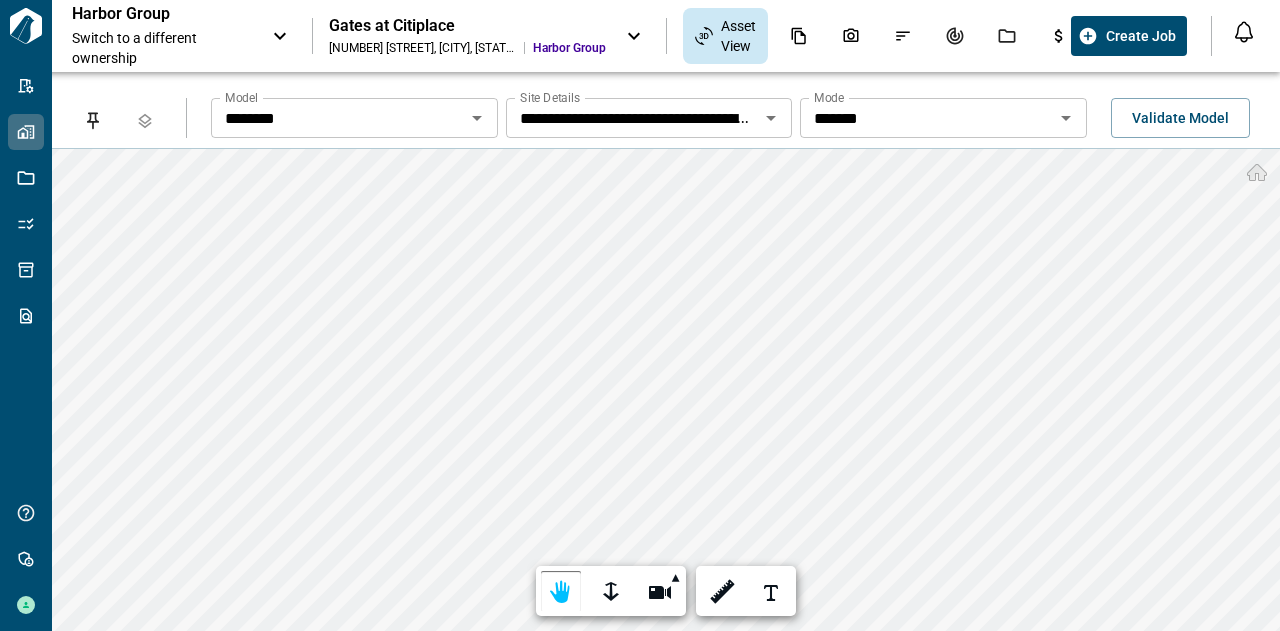 click at bounding box center (477, 118) 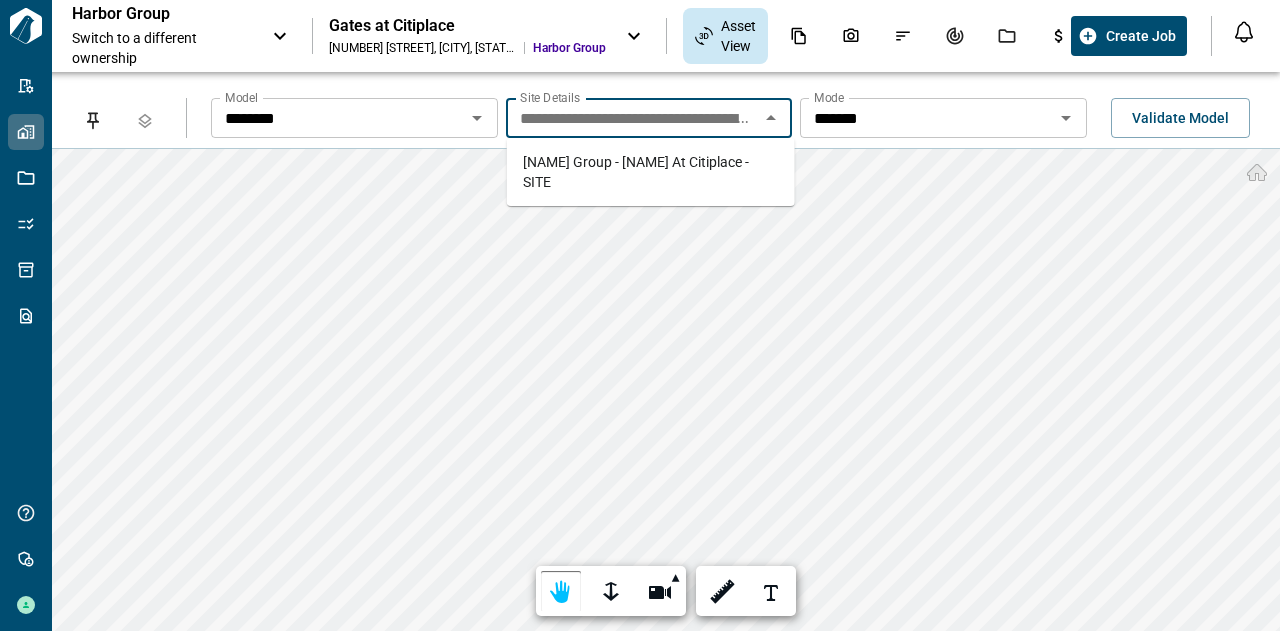 click on "[COMPANY] - GATES AT CITIPLACE - SITE" at bounding box center (650, 162) 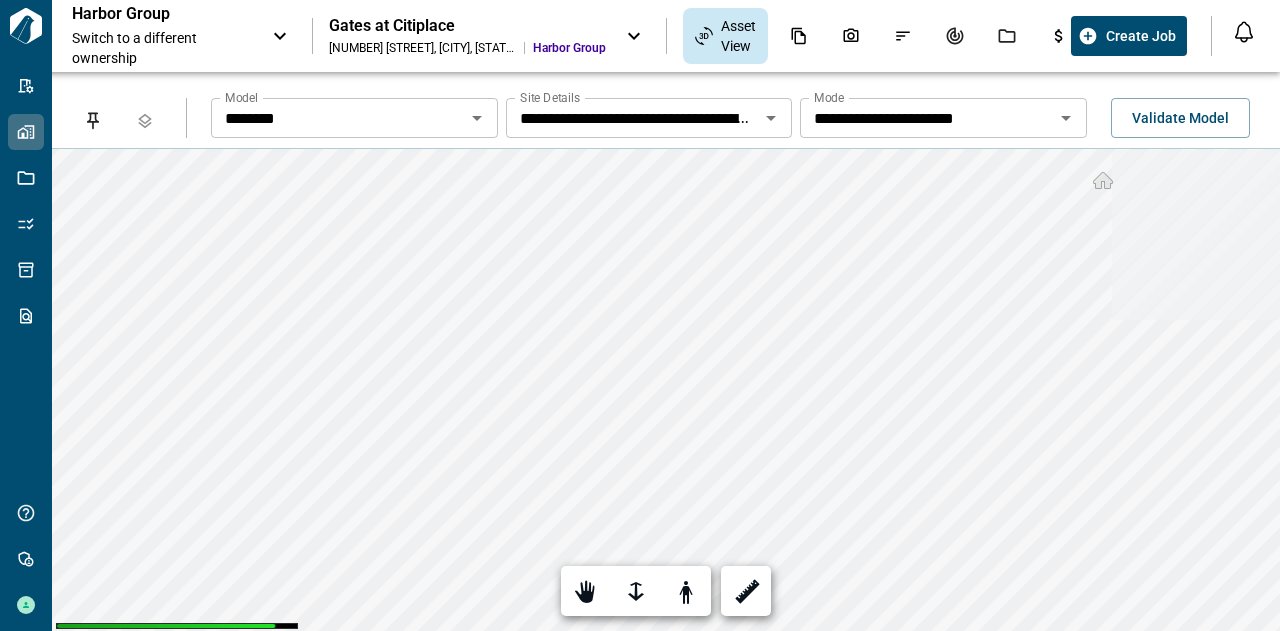 click on "**********" at bounding box center (338, 118) 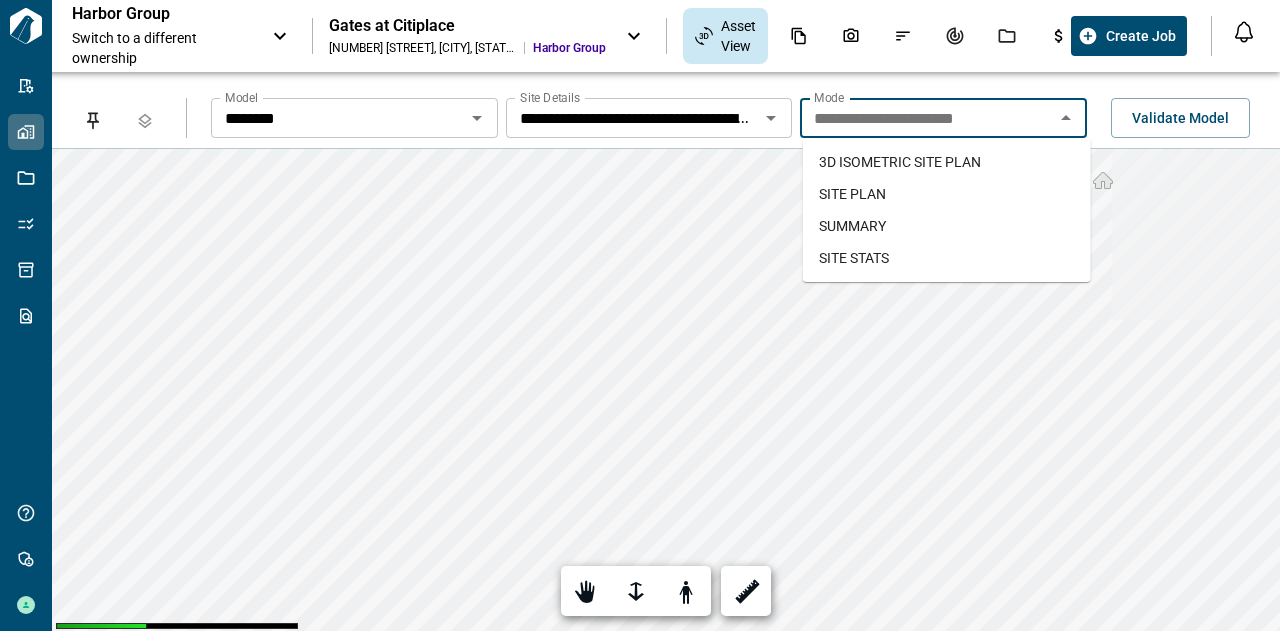 click on "SITE STATS" at bounding box center (854, 258) 